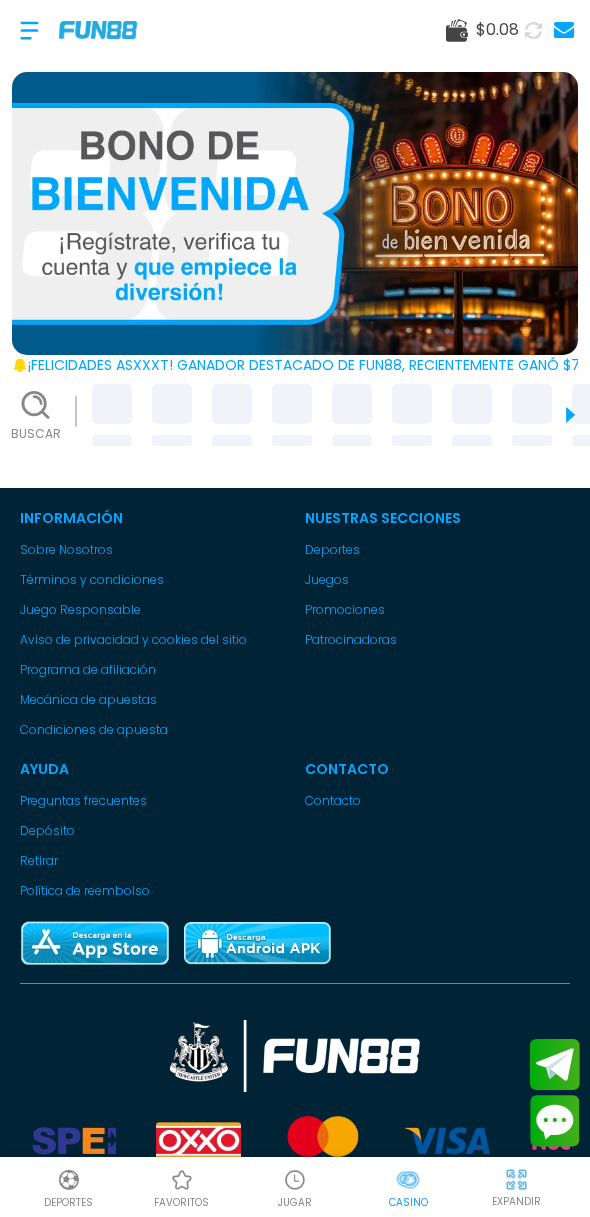 scroll, scrollTop: 0, scrollLeft: 0, axis: both 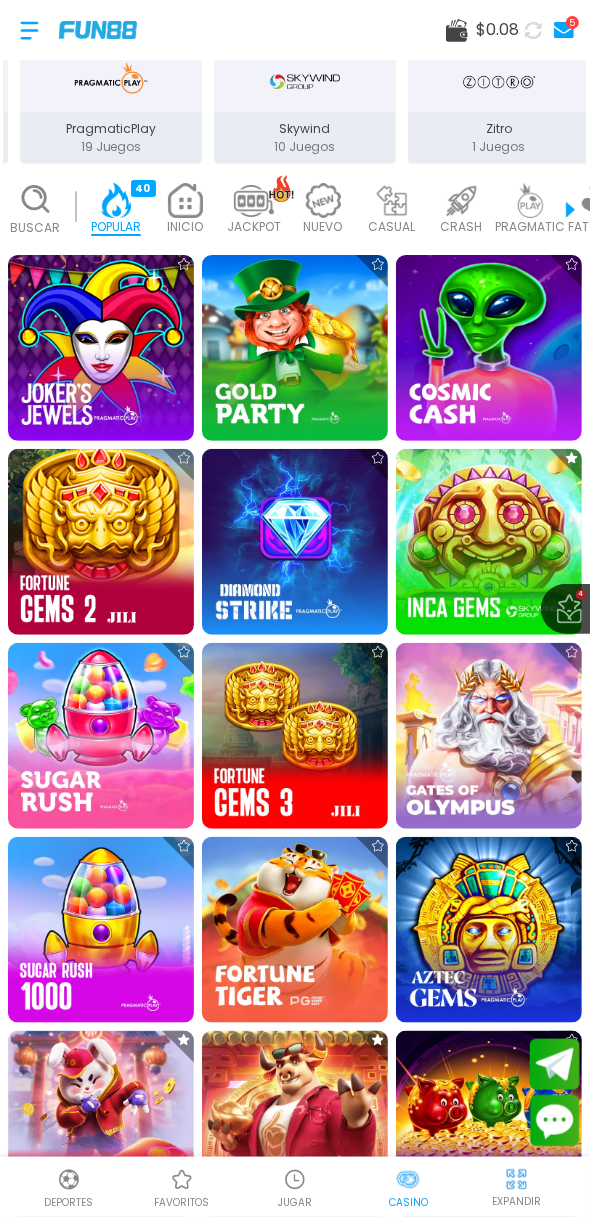 click on "$ 0.08" at bounding box center (497, 30) 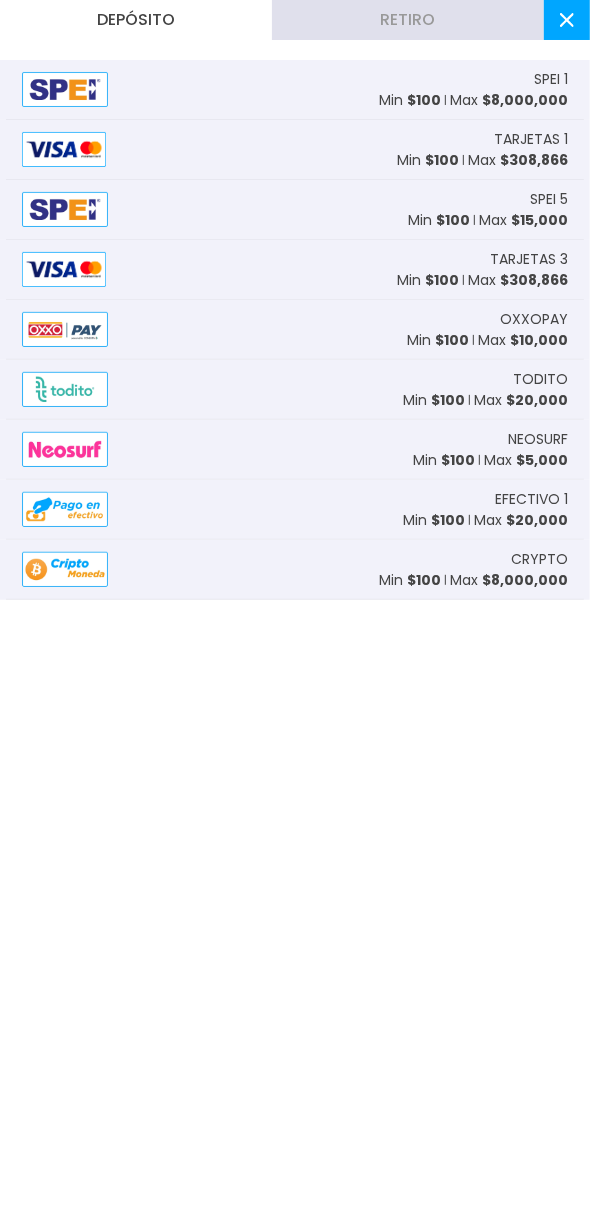 click on "TARJETAS 1 Min   $ 100 Max   $ 308,866" at bounding box center [295, 150] 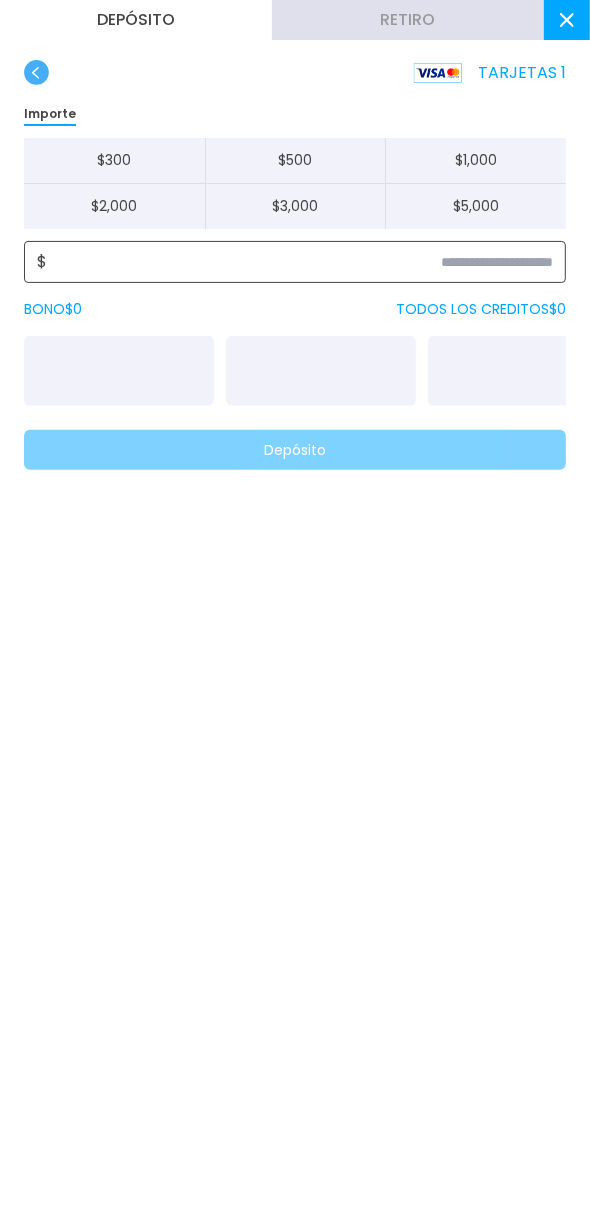 click at bounding box center (300, 262) 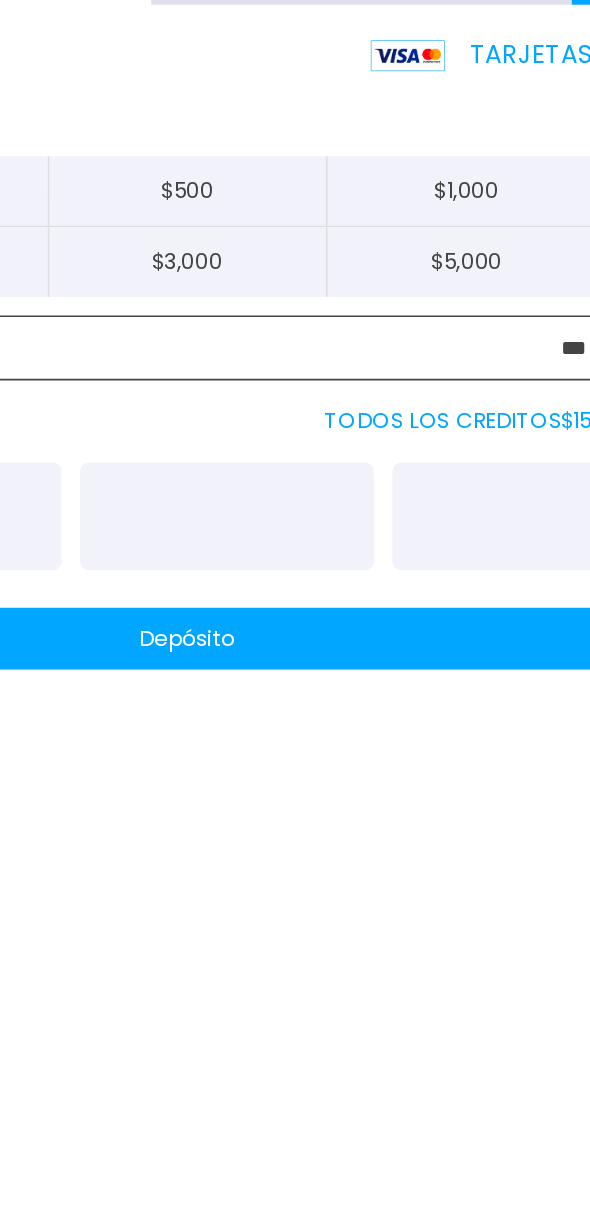 type on "***" 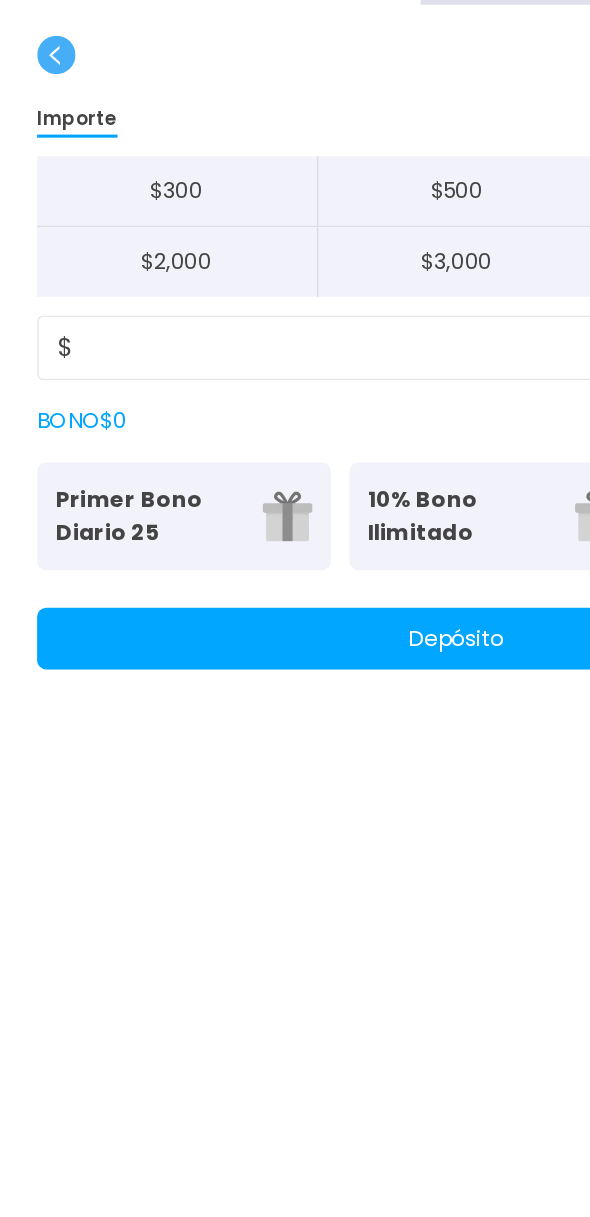 click on "Primer Bono Diario 25" at bounding box center [97, 371] 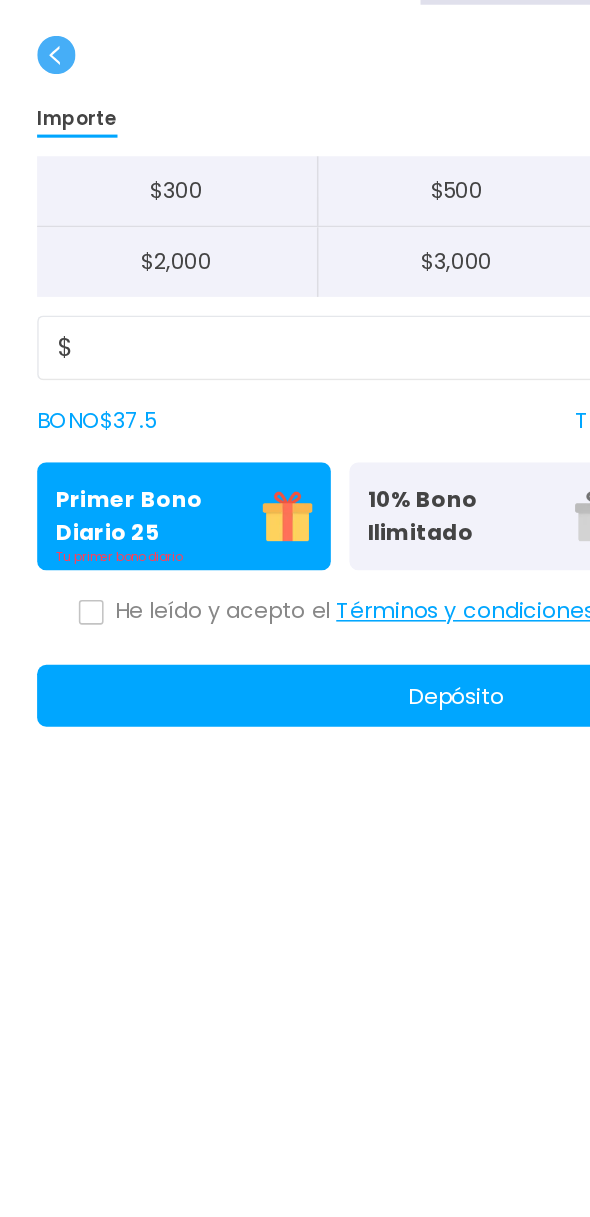 click 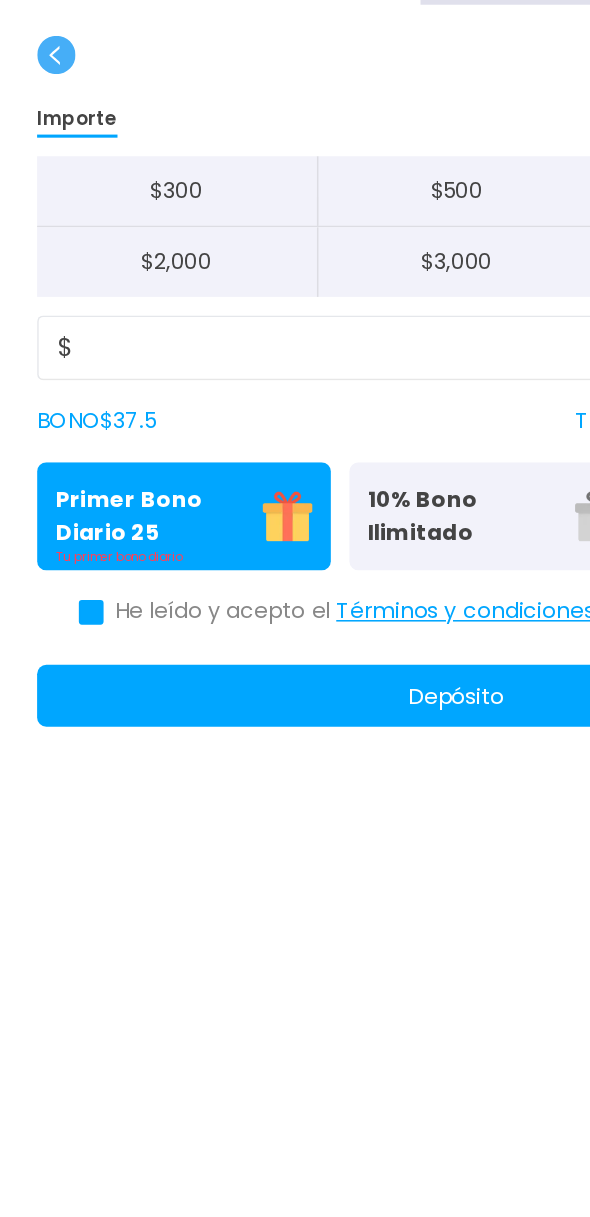 click on "Depósito" at bounding box center [295, 487] 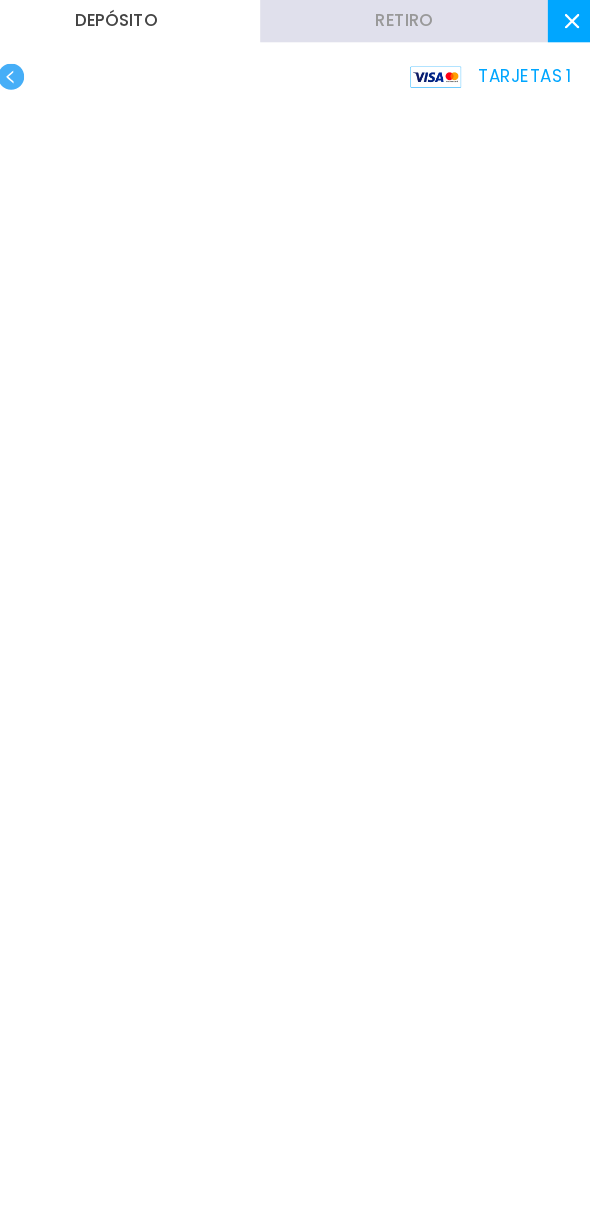 scroll, scrollTop: 52, scrollLeft: 0, axis: vertical 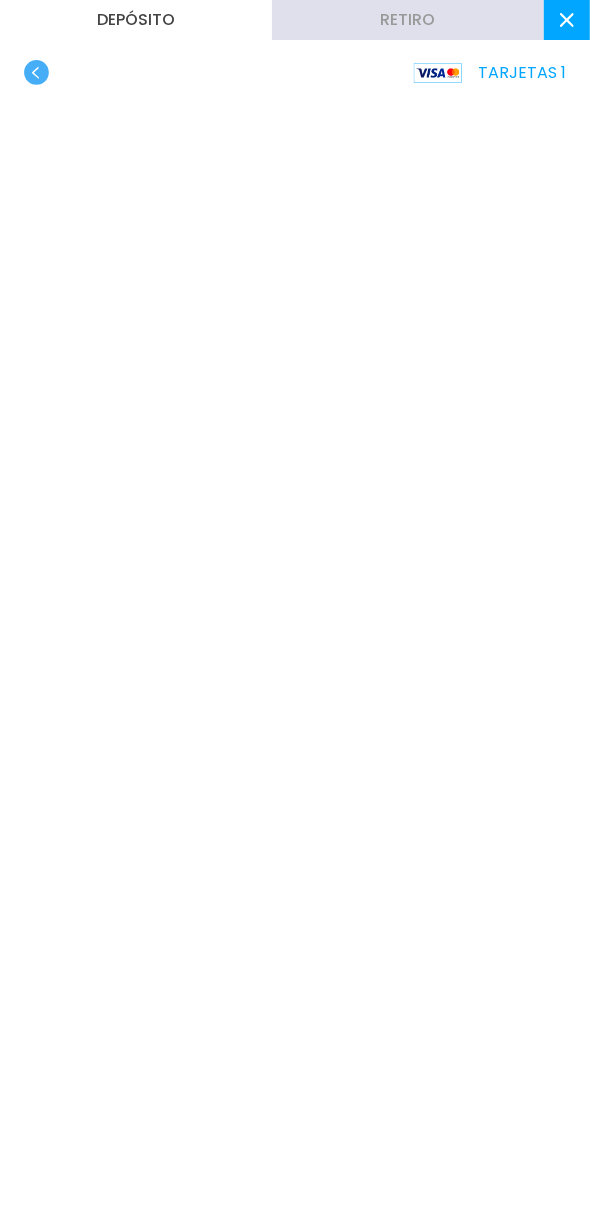 click at bounding box center (567, 20) 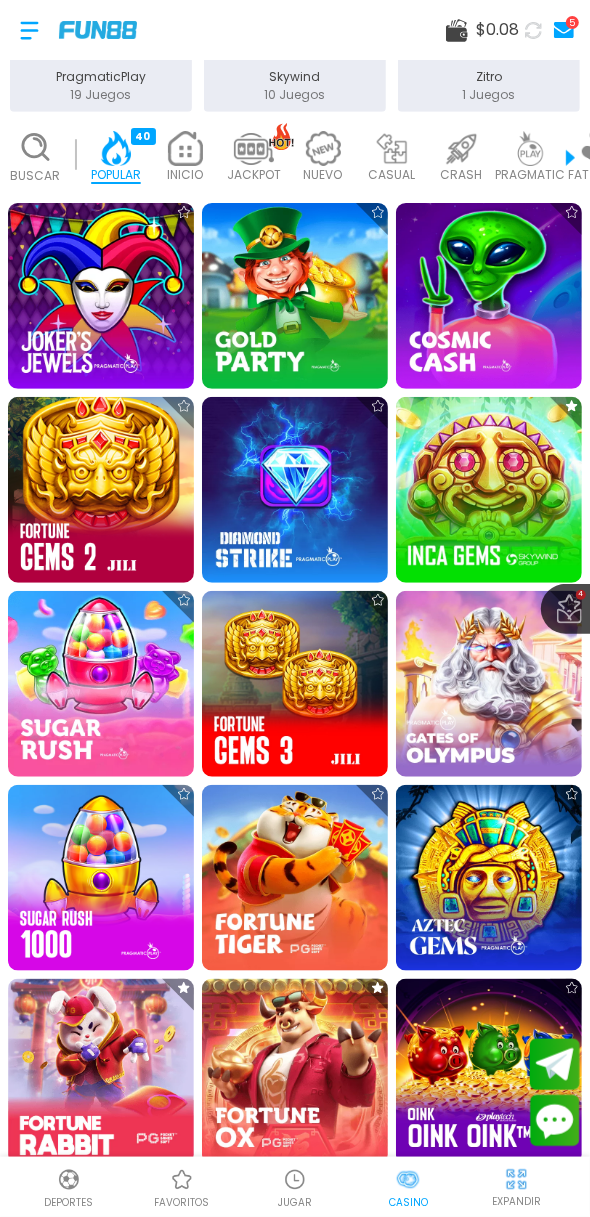 click at bounding box center (101, 1072) 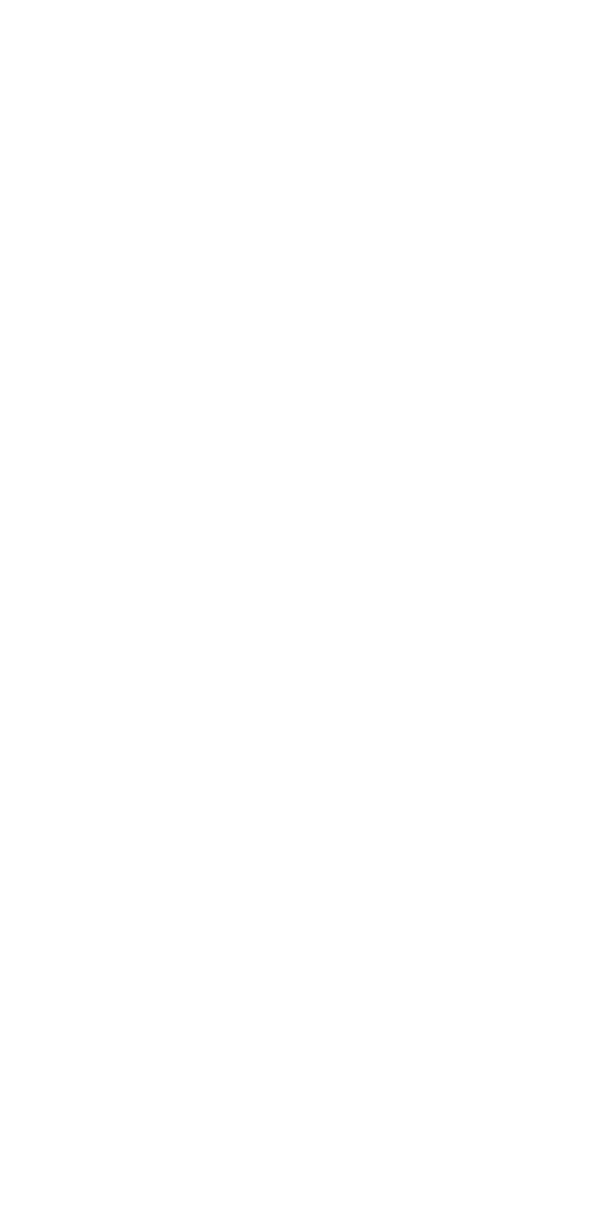 scroll, scrollTop: 0, scrollLeft: 0, axis: both 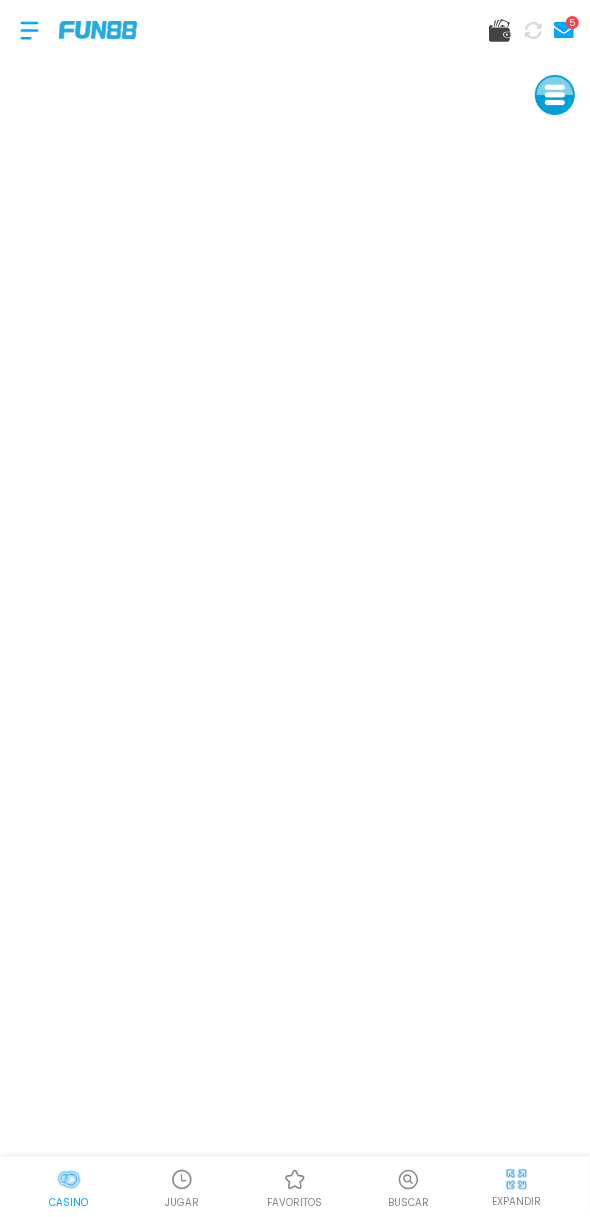 click at bounding box center [69, 1180] 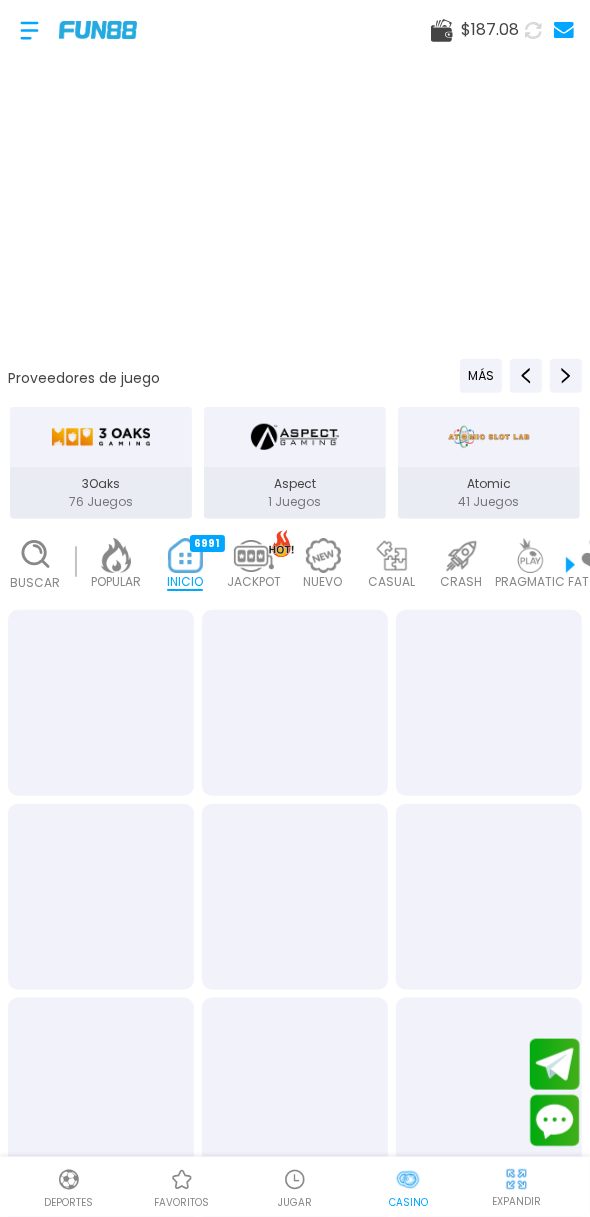 scroll, scrollTop: 0, scrollLeft: 50, axis: horizontal 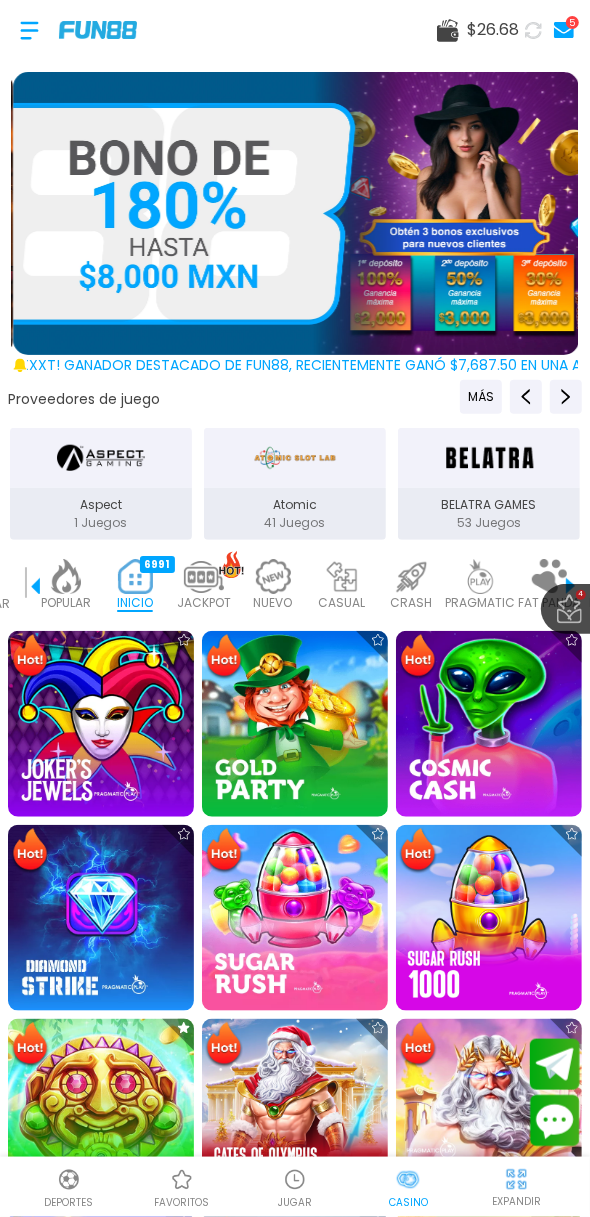 click at bounding box center (101, 1112) 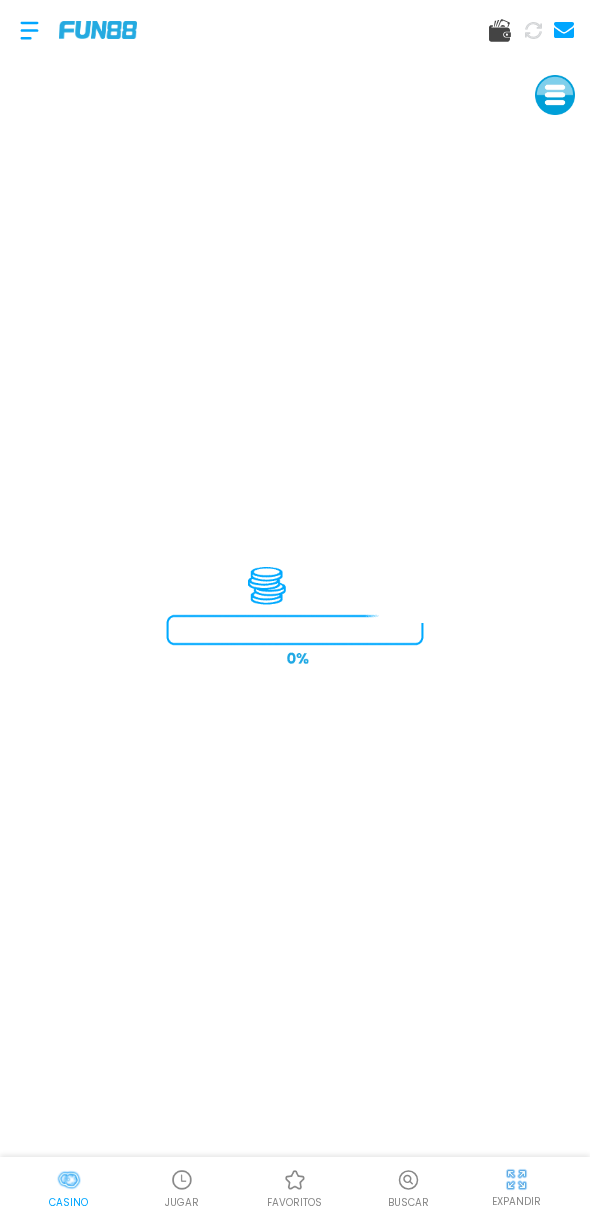 scroll, scrollTop: 0, scrollLeft: 0, axis: both 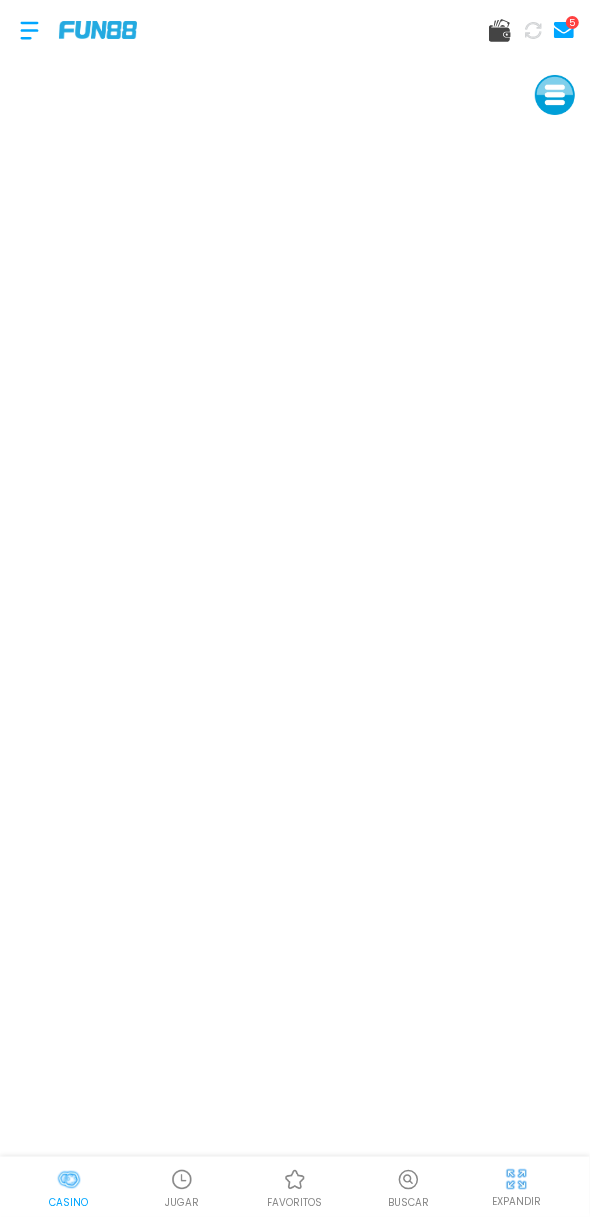 click at bounding box center (29, 30) 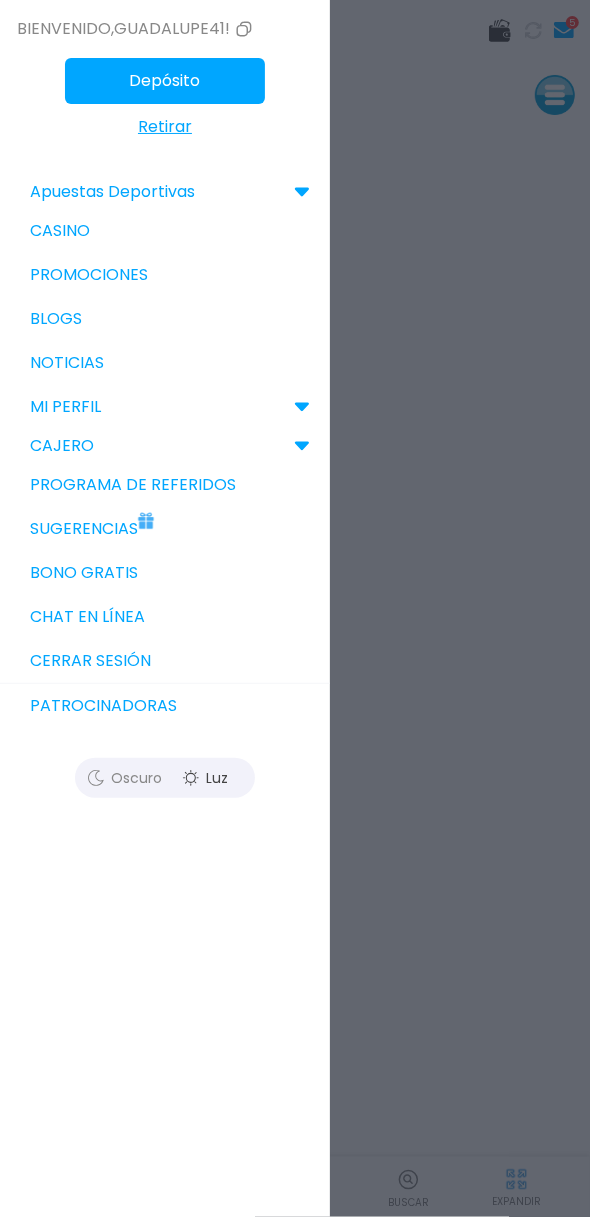 click on "Bono Gratis" at bounding box center [165, 573] 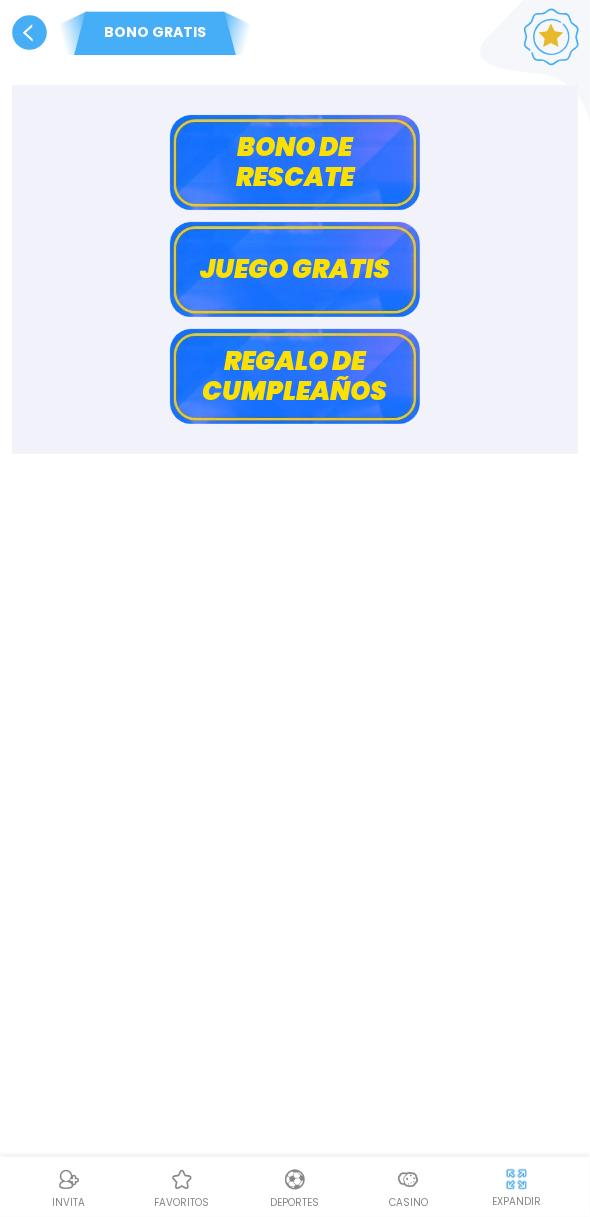 click on "Bono de rescate" at bounding box center (295, 162) 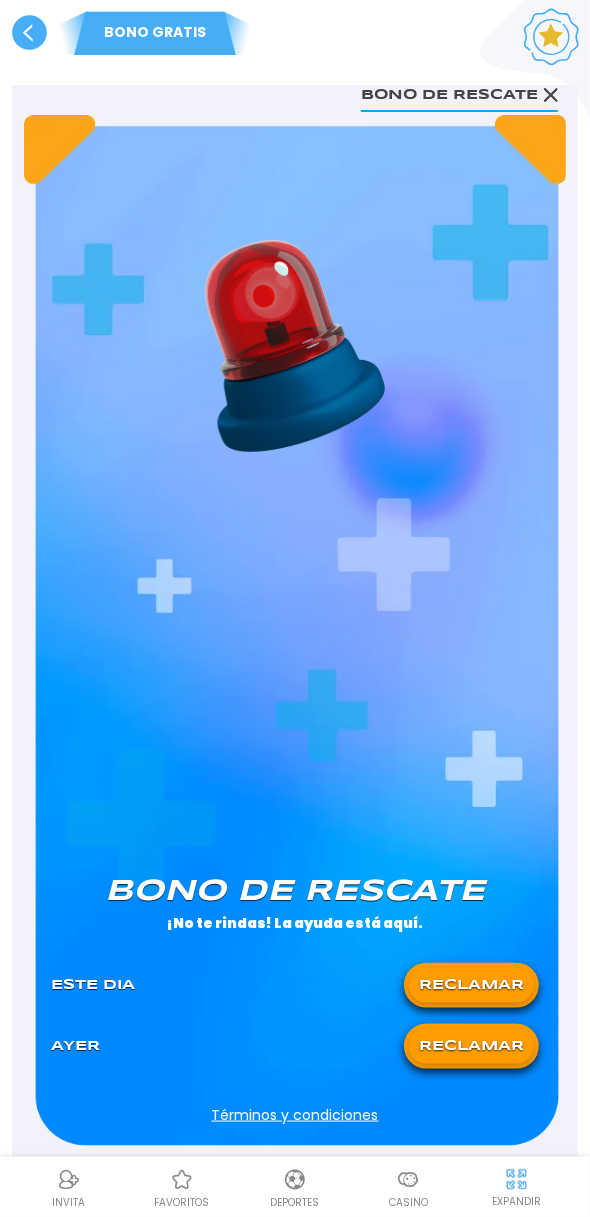 click on "RECLAMAR" at bounding box center [471, 985] 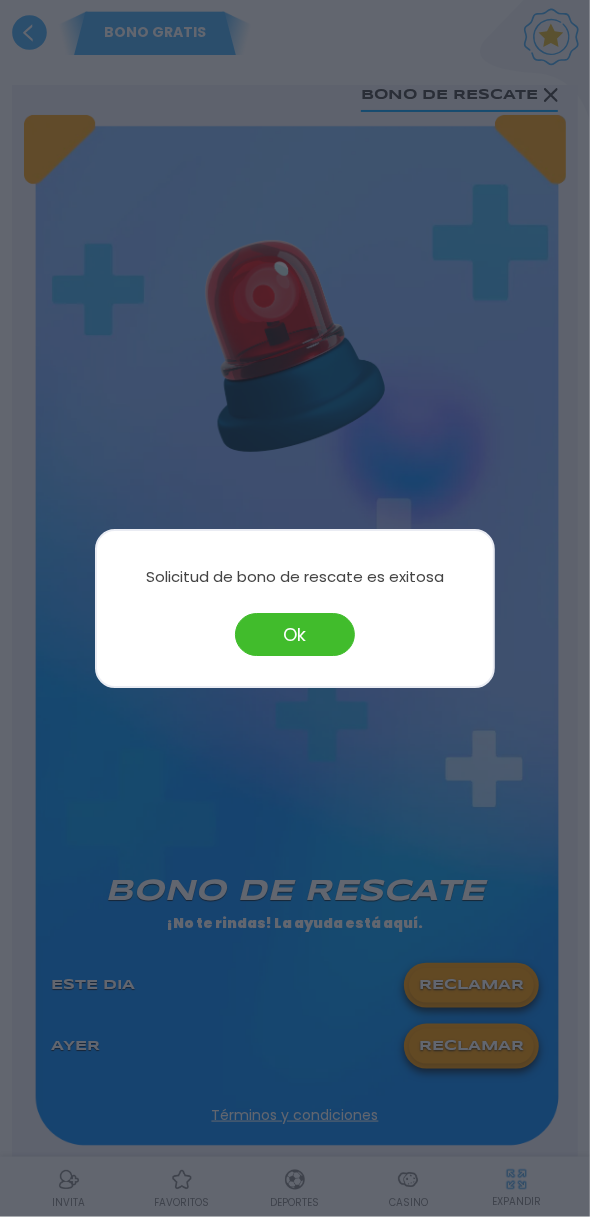 click on "Ok" at bounding box center (295, 634) 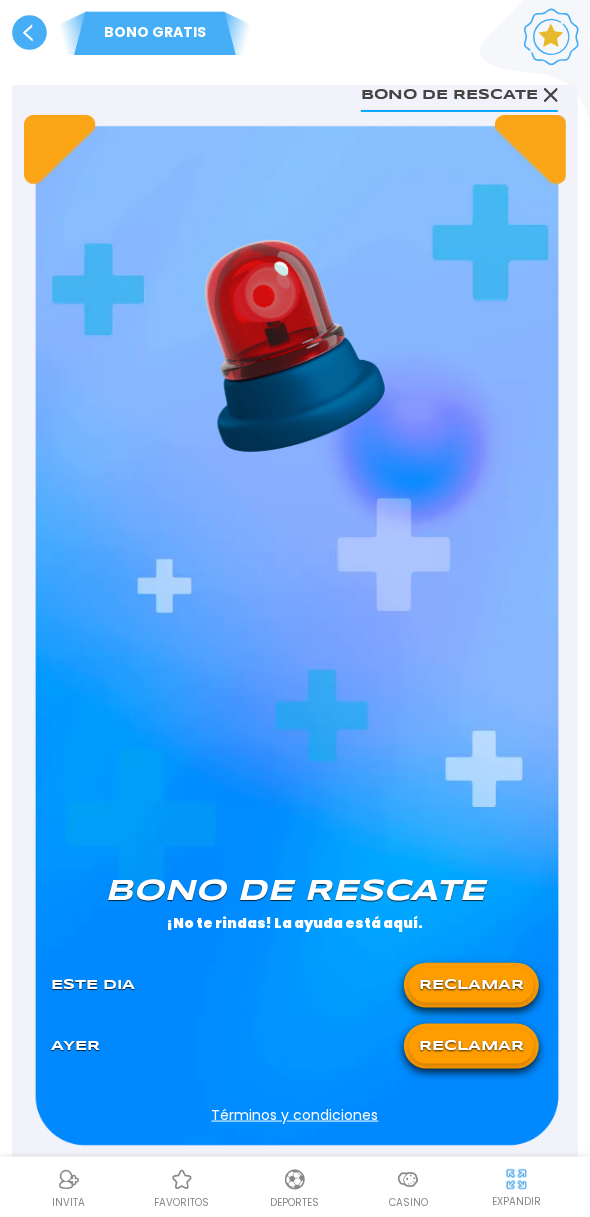 click 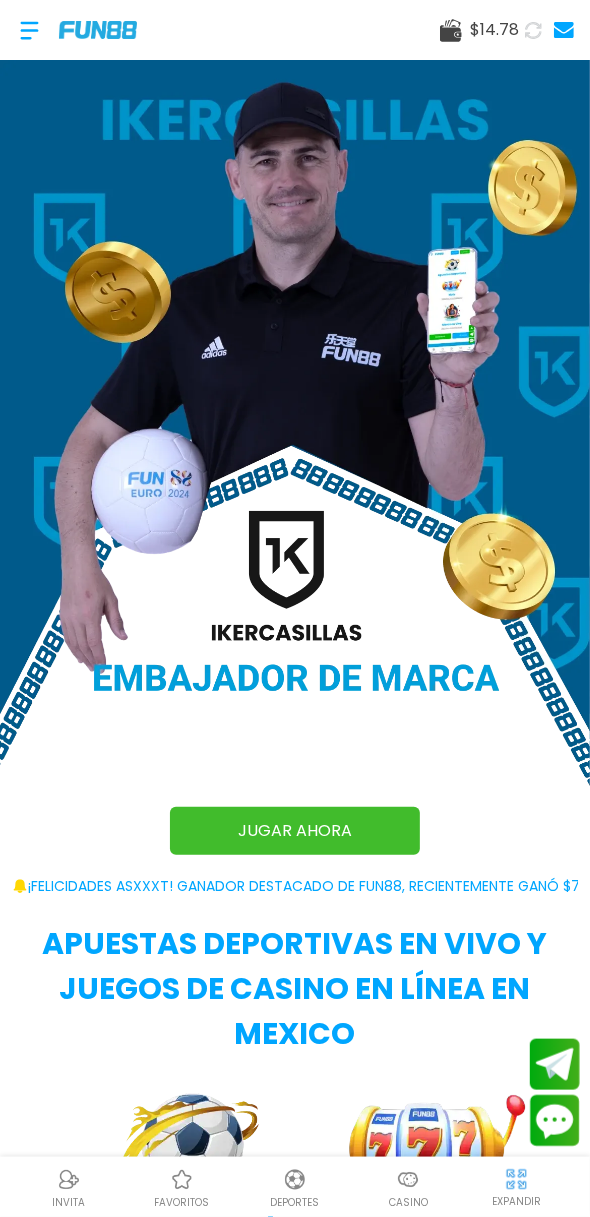 click on "Casino" at bounding box center [408, 1202] 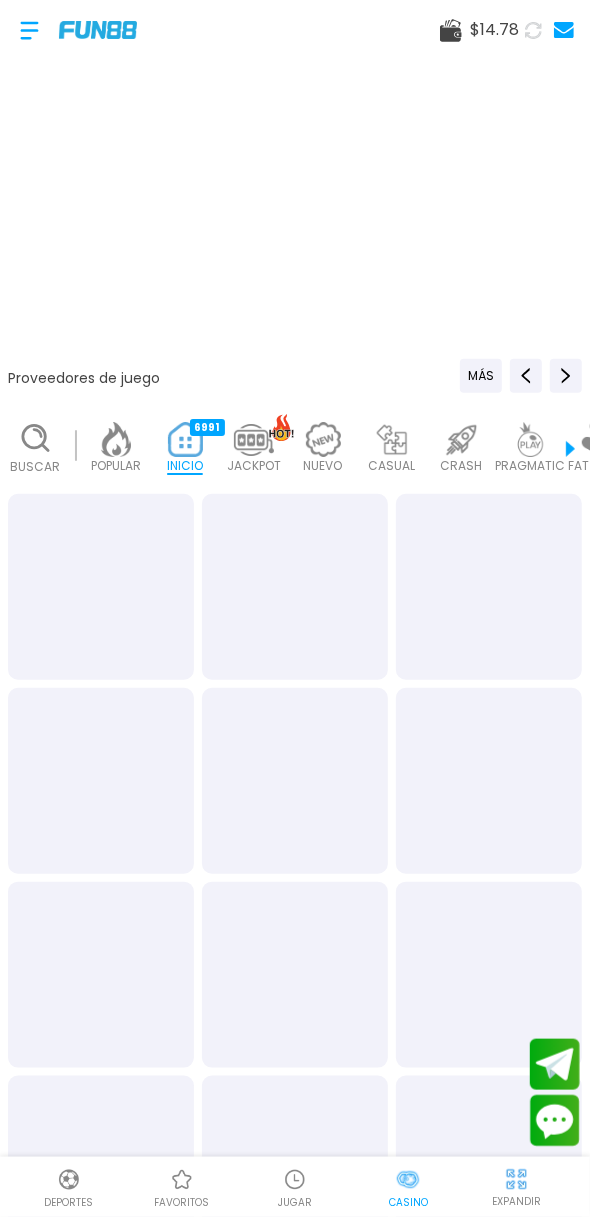 scroll, scrollTop: 0, scrollLeft: 50, axis: horizontal 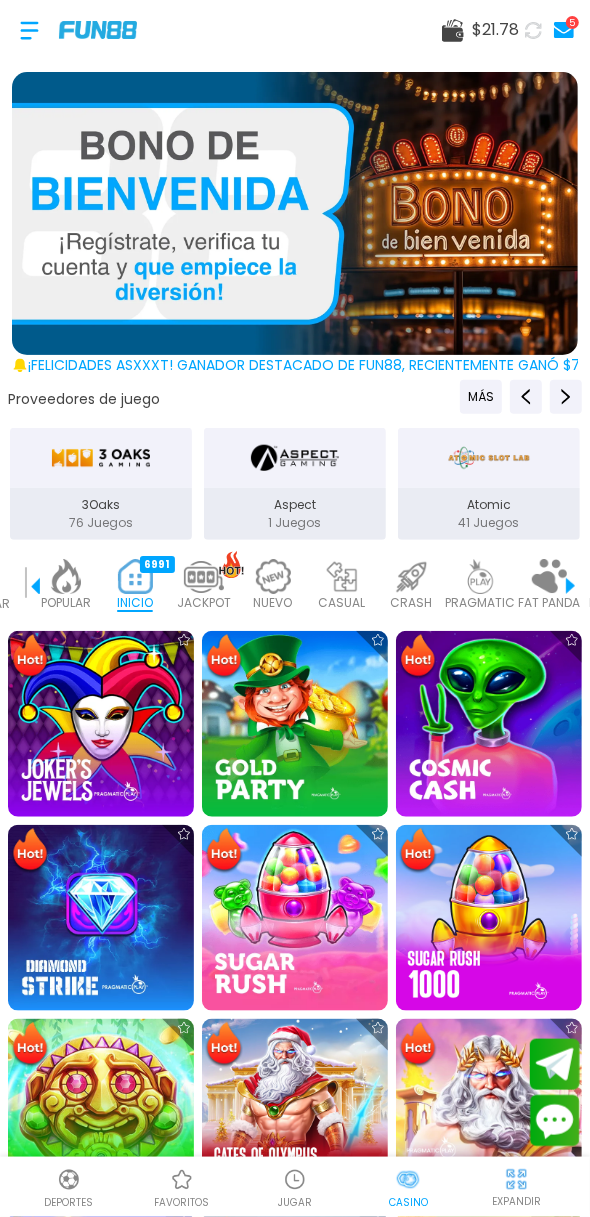 click at bounding box center [101, 1112] 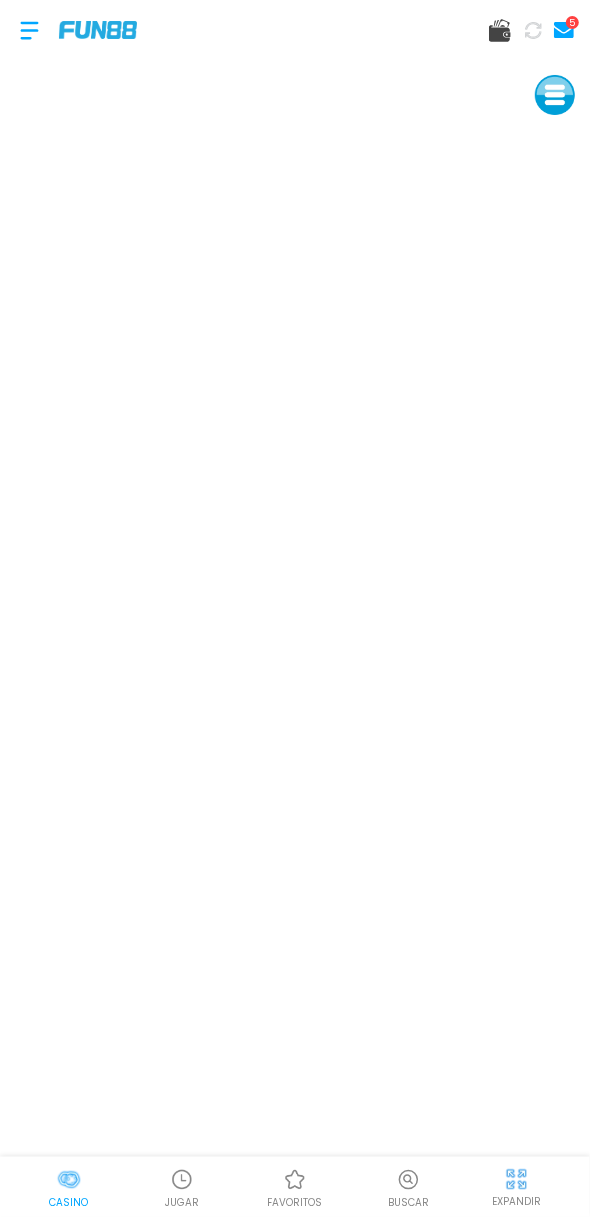 click on "Casino" at bounding box center (68, 1202) 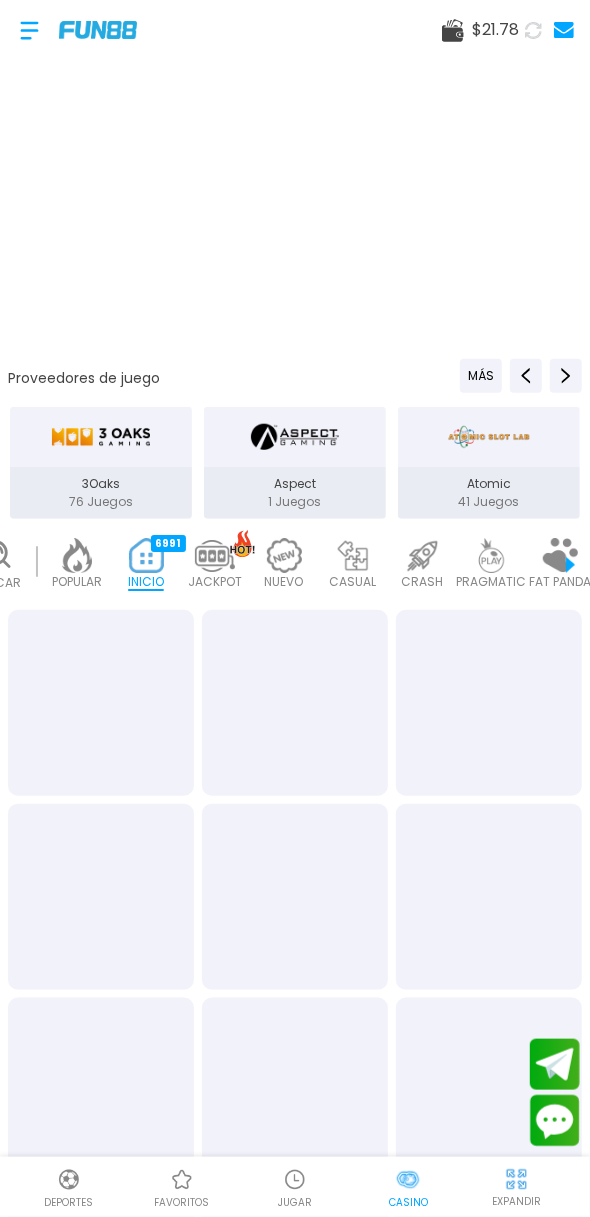 scroll, scrollTop: 0, scrollLeft: 50, axis: horizontal 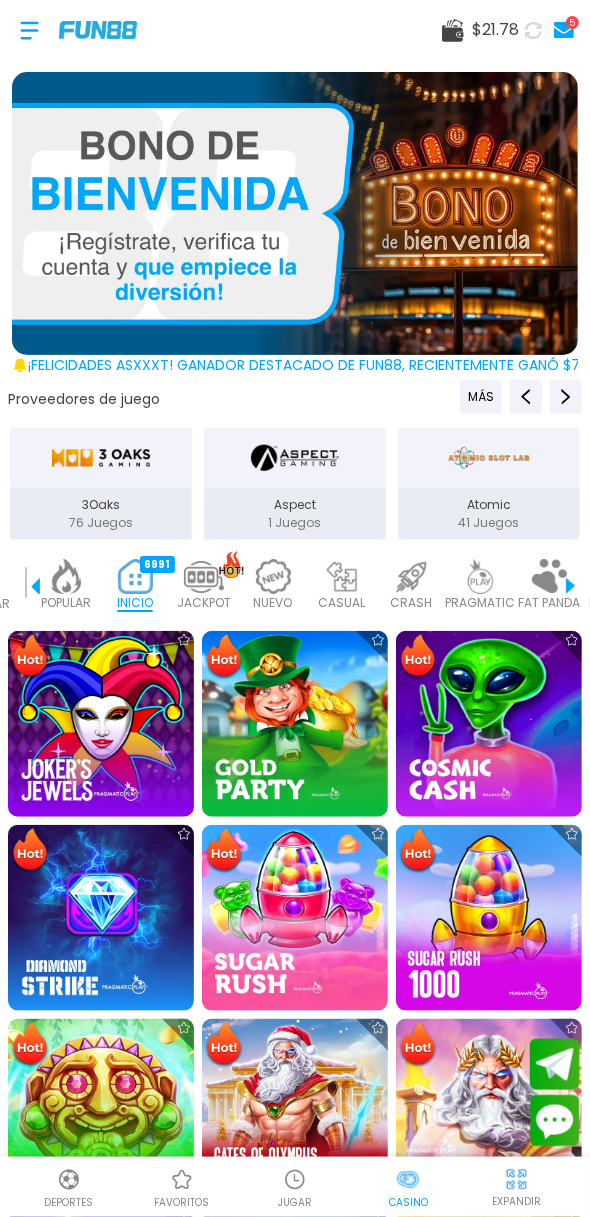 click at bounding box center (342, 576) 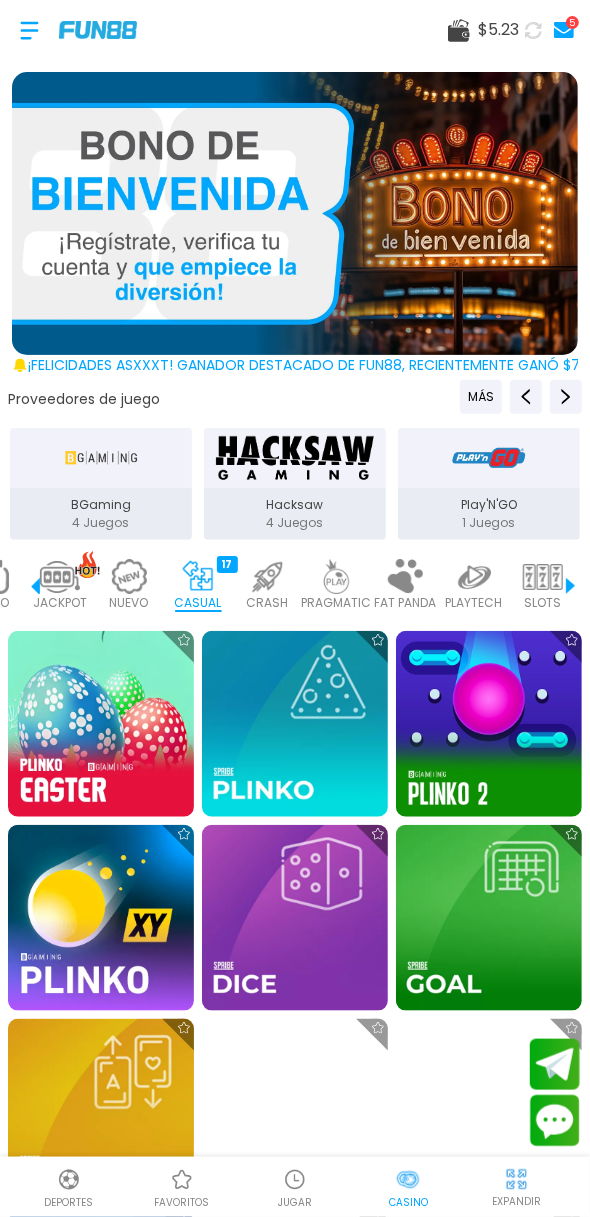 scroll, scrollTop: 0, scrollLeft: 200, axis: horizontal 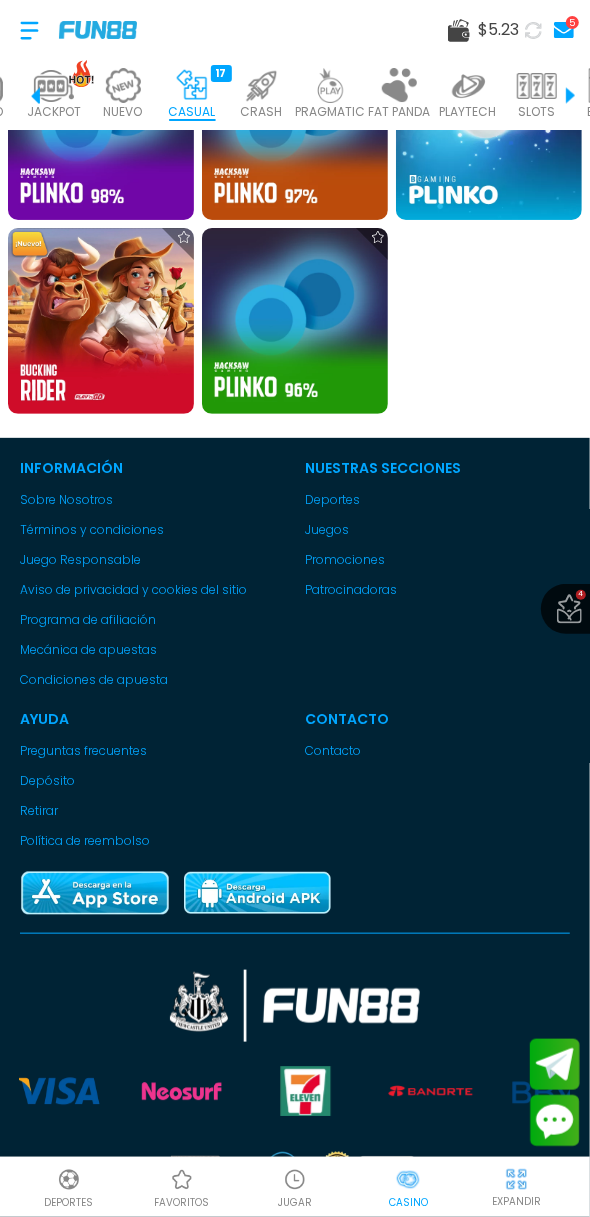 click at bounding box center (123, 86) 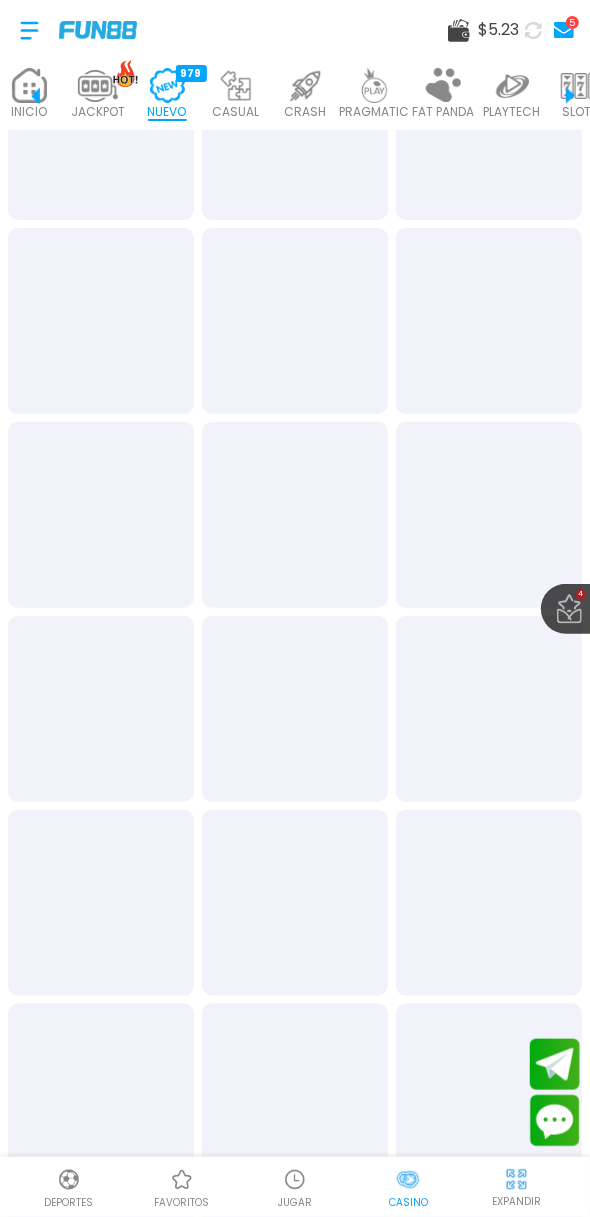 scroll, scrollTop: 0, scrollLeft: 150, axis: horizontal 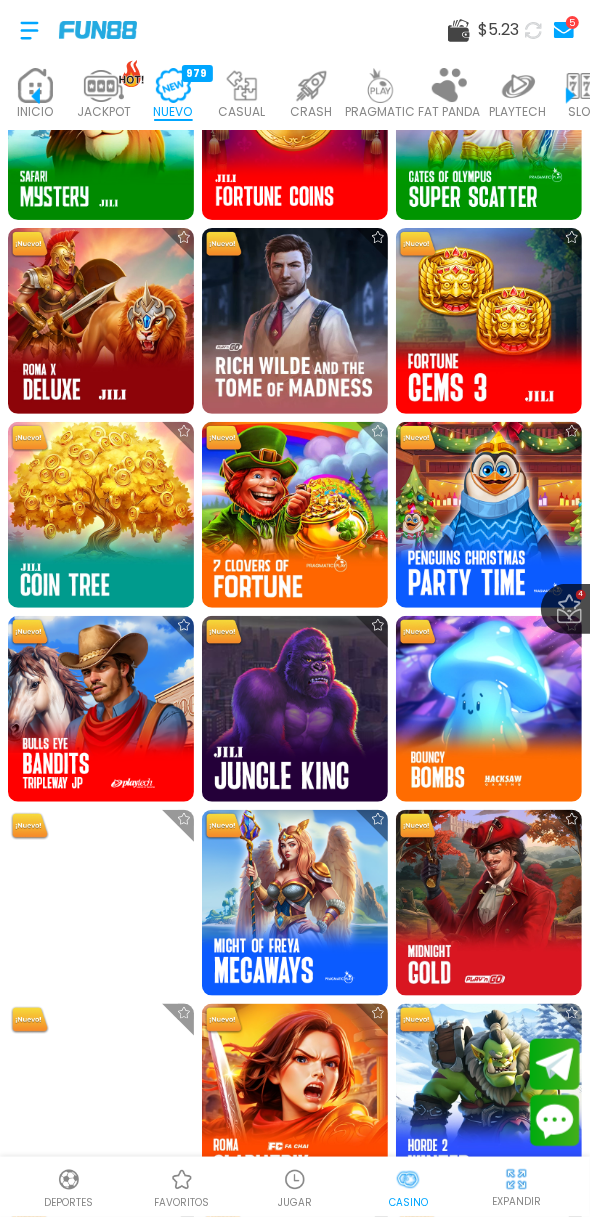 click at bounding box center [35, 86] 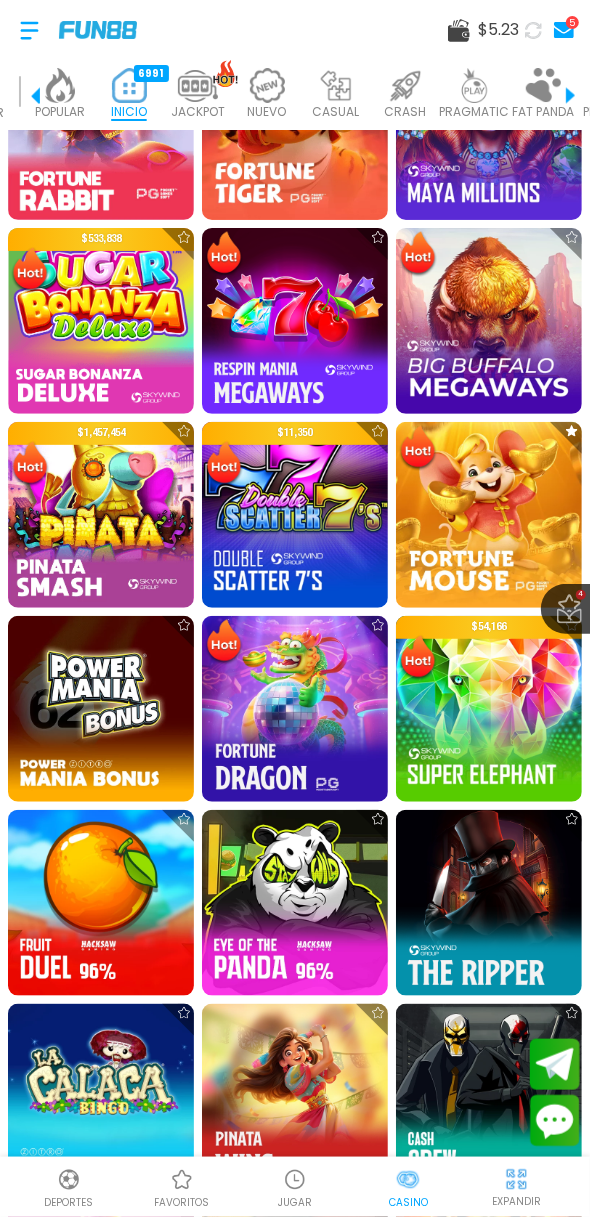 scroll, scrollTop: 0, scrollLeft: 50, axis: horizontal 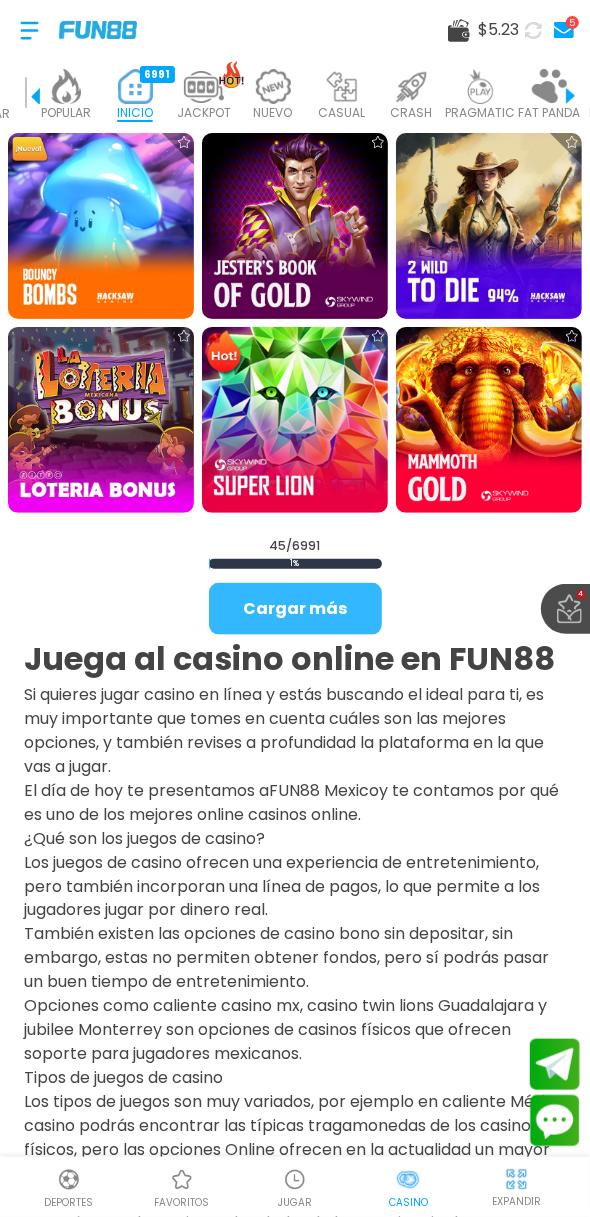 click on "Cargar más" at bounding box center [295, 609] 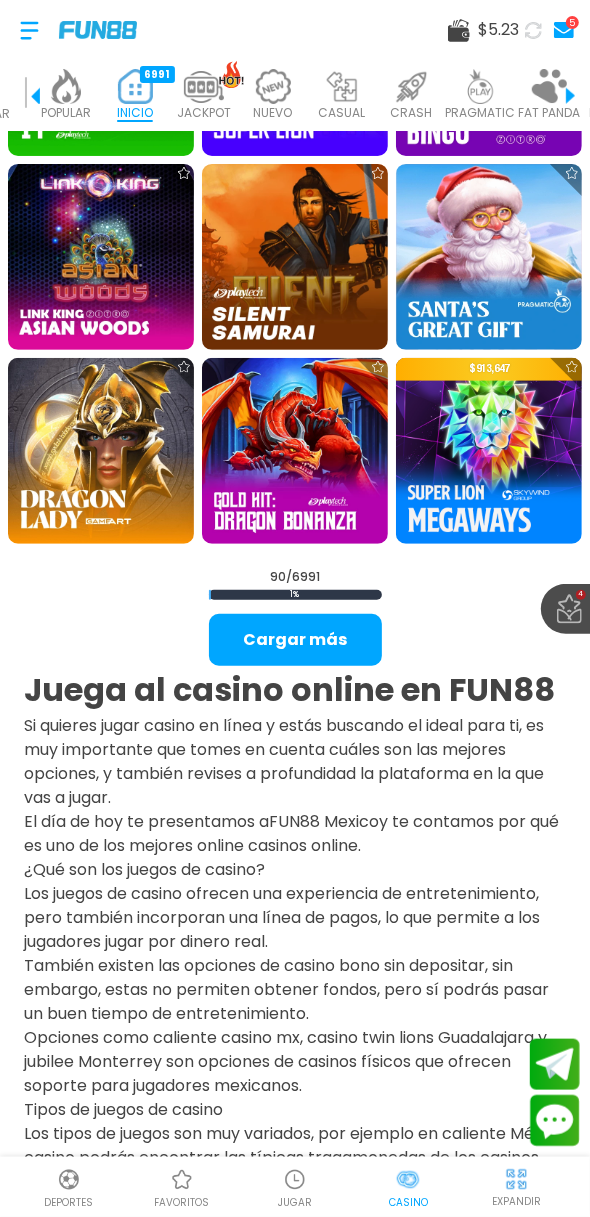 scroll, scrollTop: 5903, scrollLeft: 0, axis: vertical 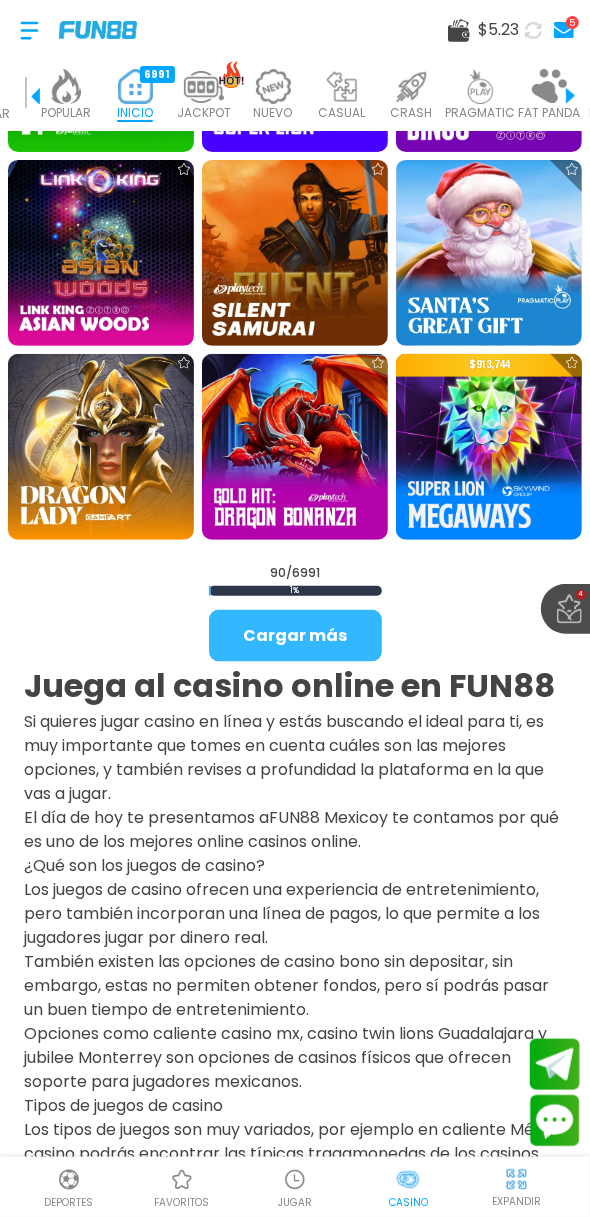 click on "Cargar más" at bounding box center (295, 636) 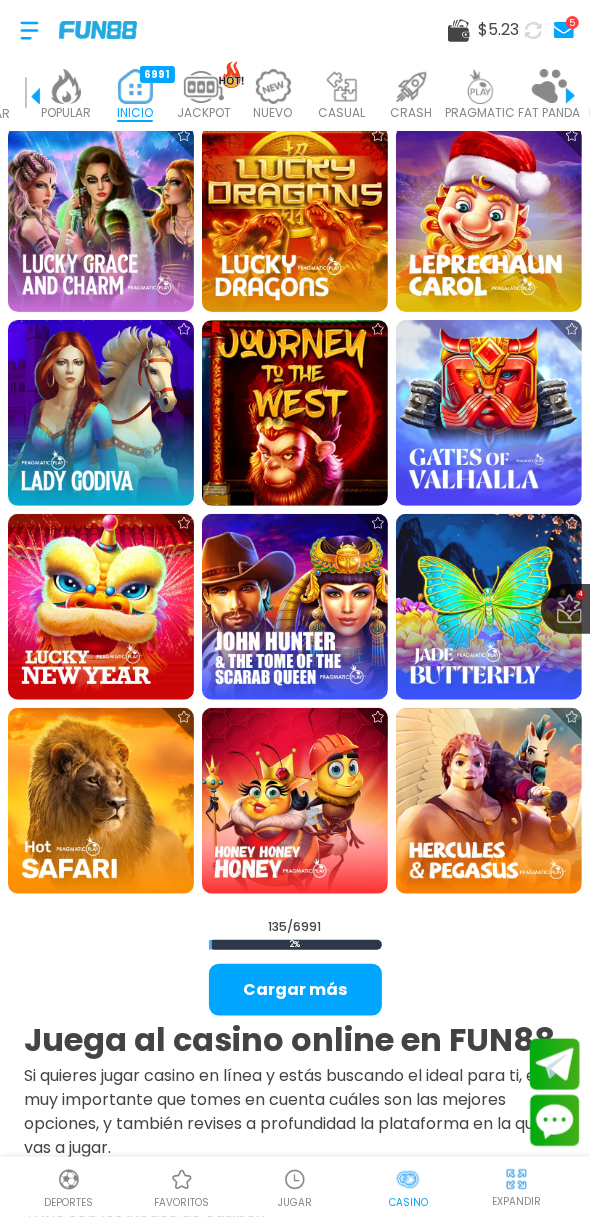scroll, scrollTop: 8463, scrollLeft: 0, axis: vertical 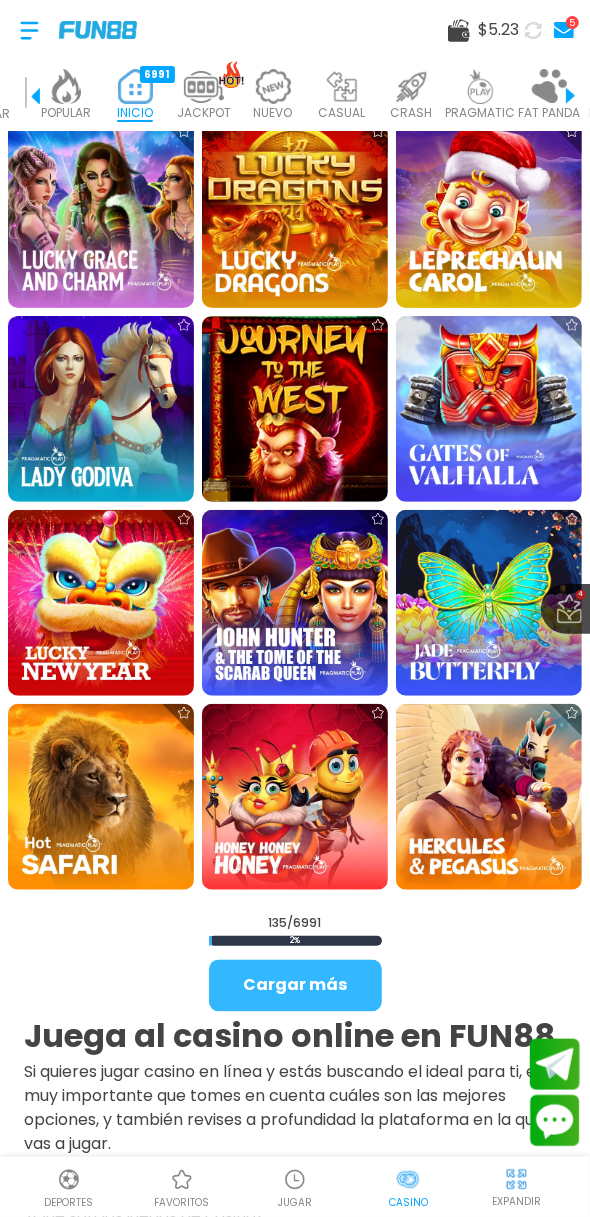 click on "Cargar más" at bounding box center (295, 986) 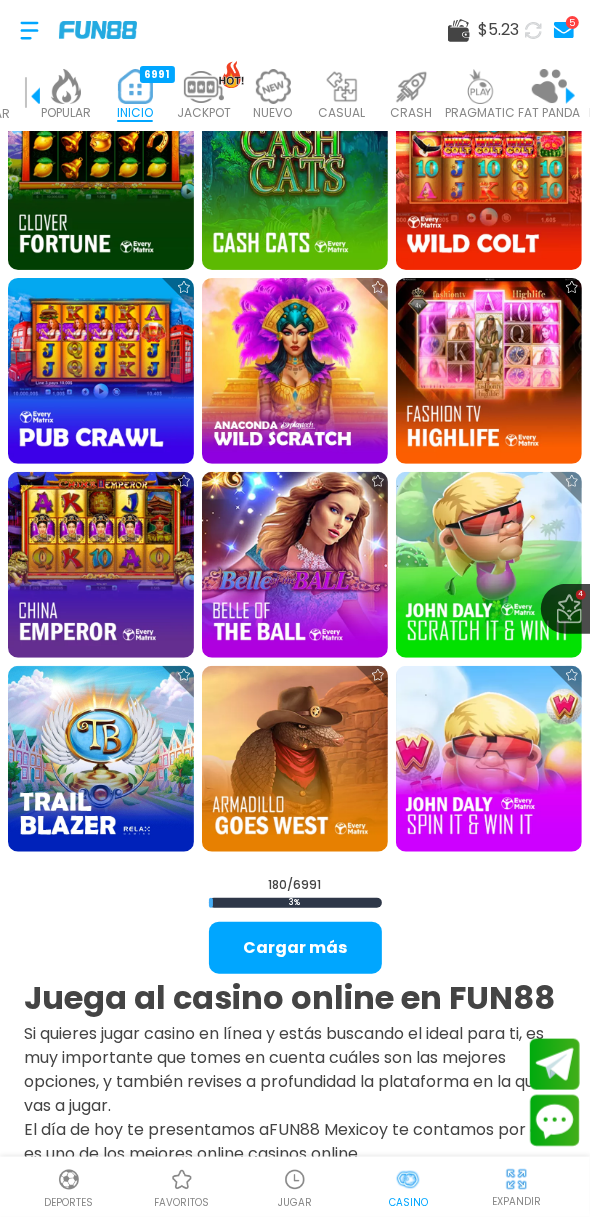 scroll, scrollTop: 11412, scrollLeft: 0, axis: vertical 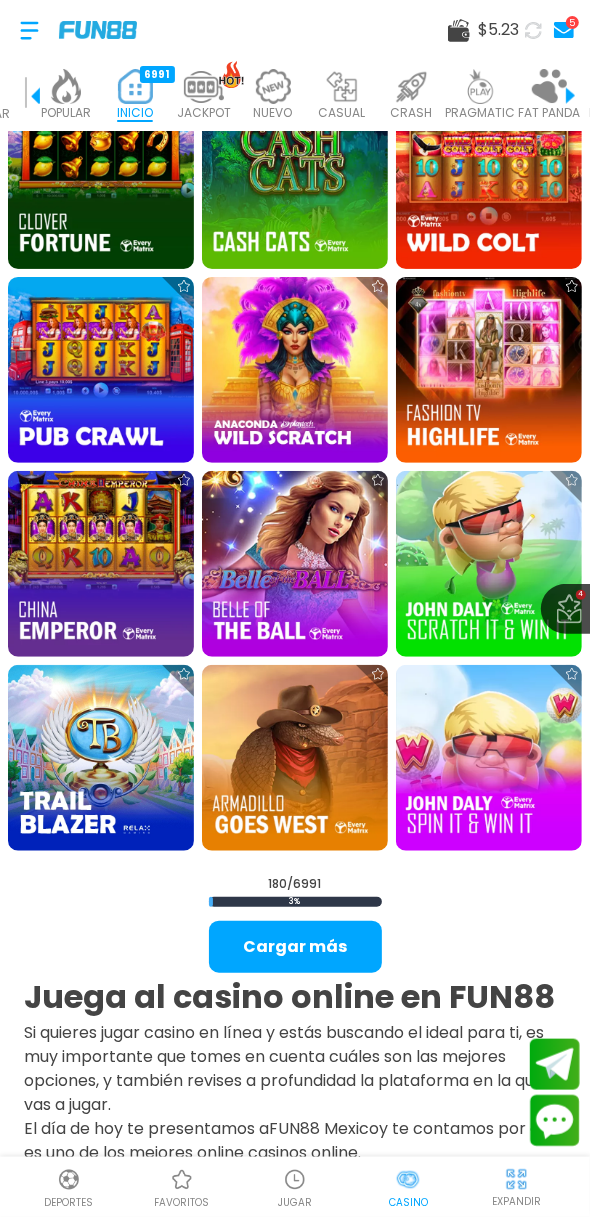 click at bounding box center [66, 86] 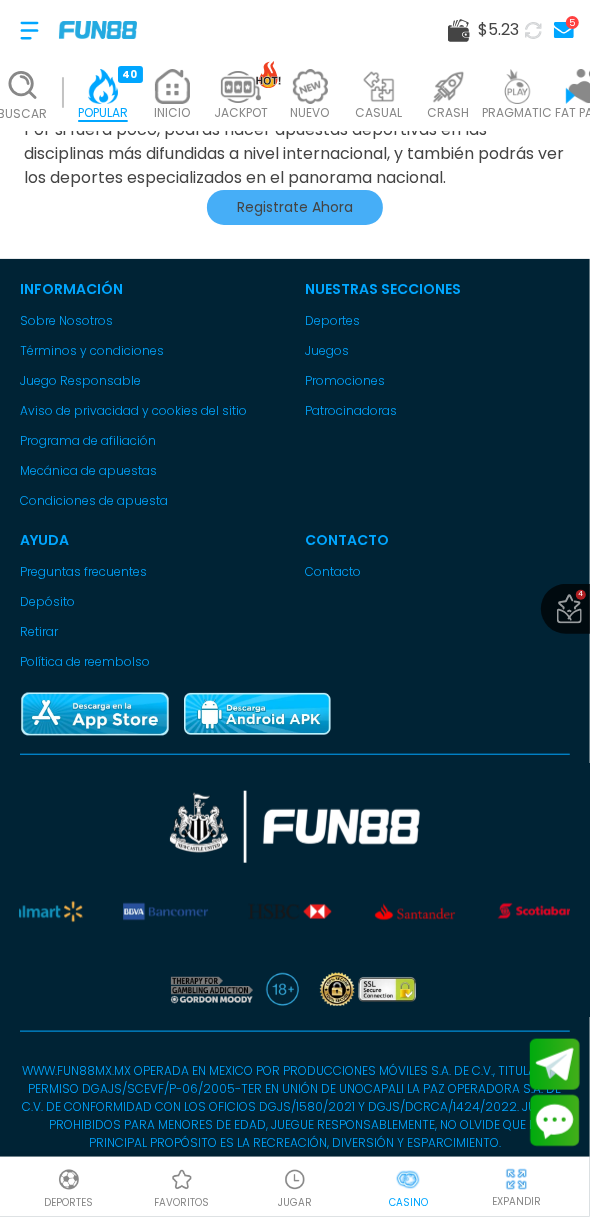 scroll, scrollTop: 0, scrollLeft: 0, axis: both 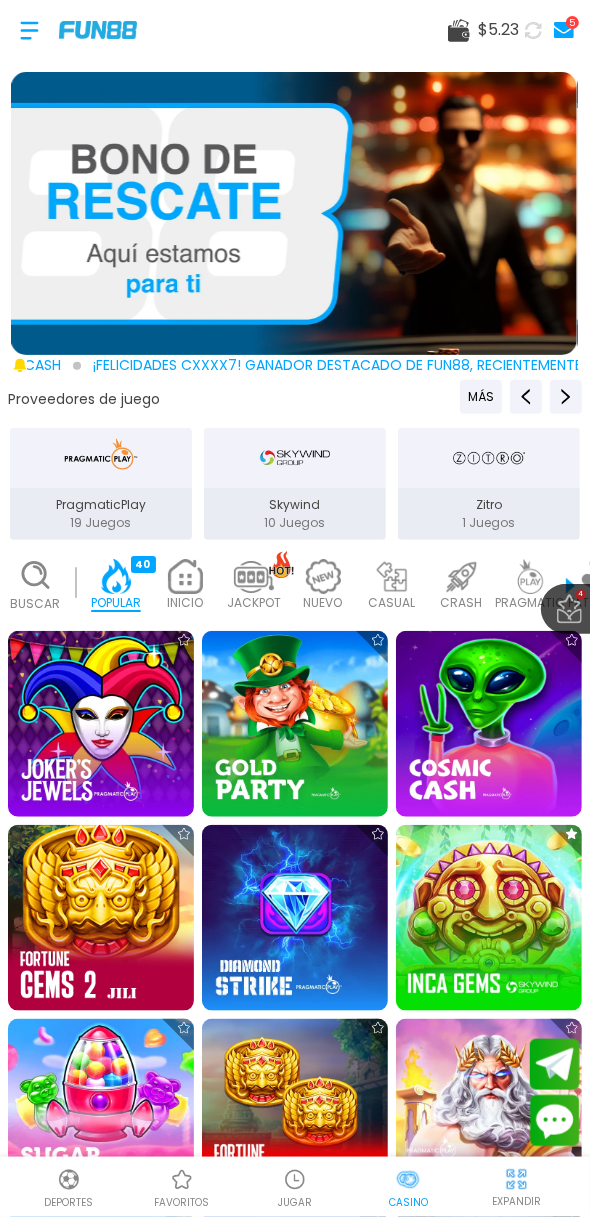 click at bounding box center [185, 576] 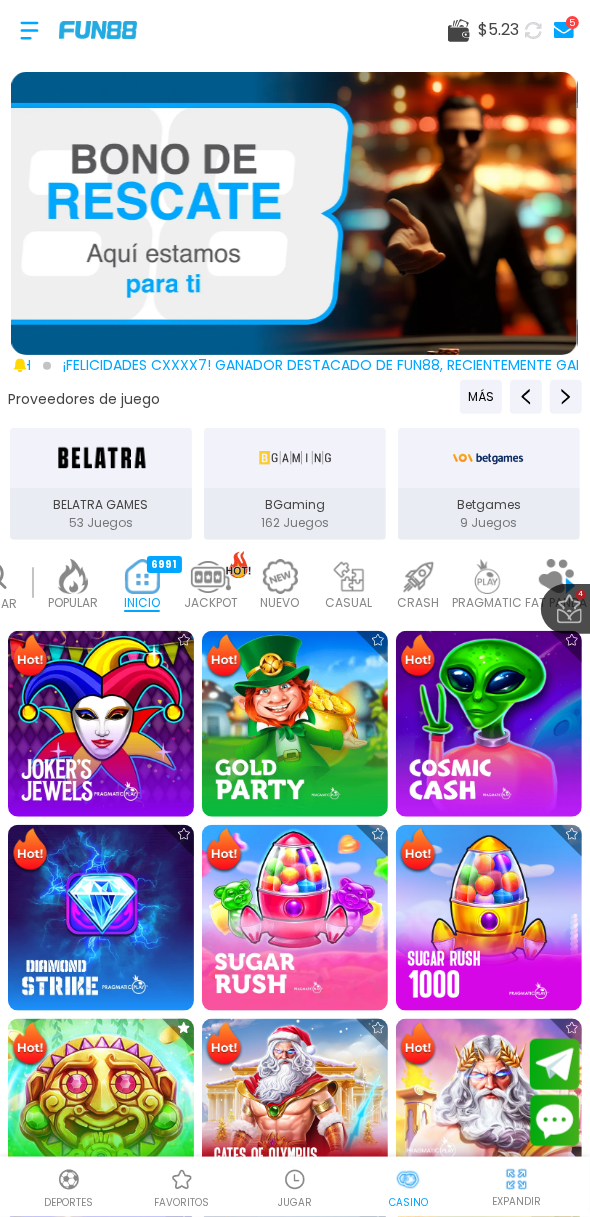 scroll, scrollTop: 0, scrollLeft: 50, axis: horizontal 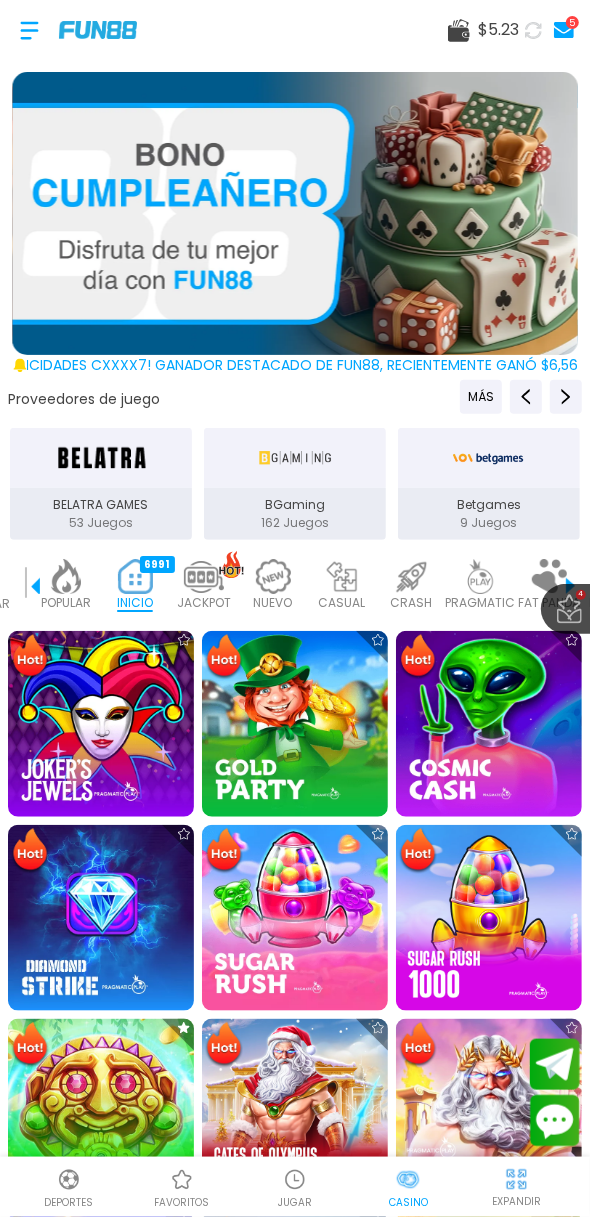 click at bounding box center [101, 1112] 